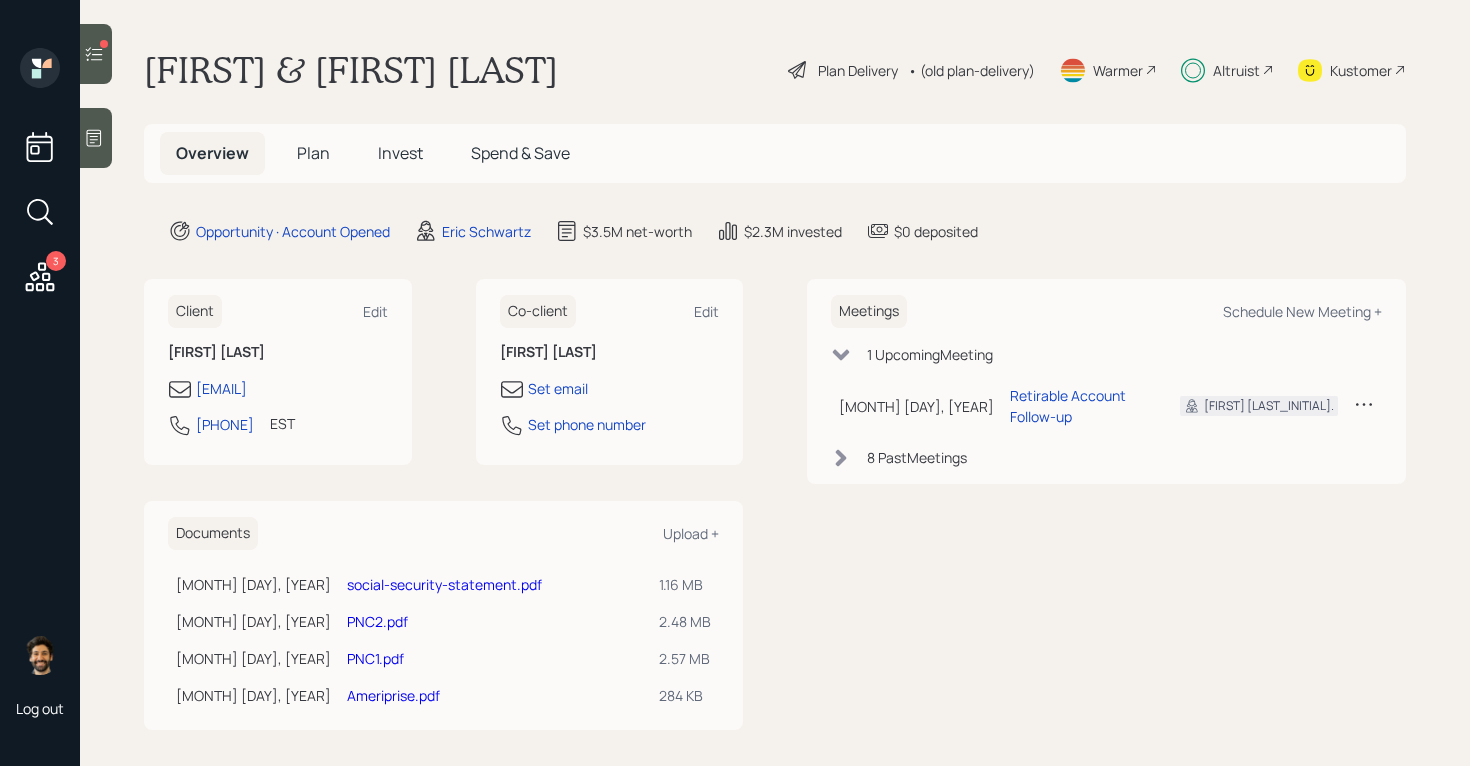 scroll, scrollTop: 0, scrollLeft: 0, axis: both 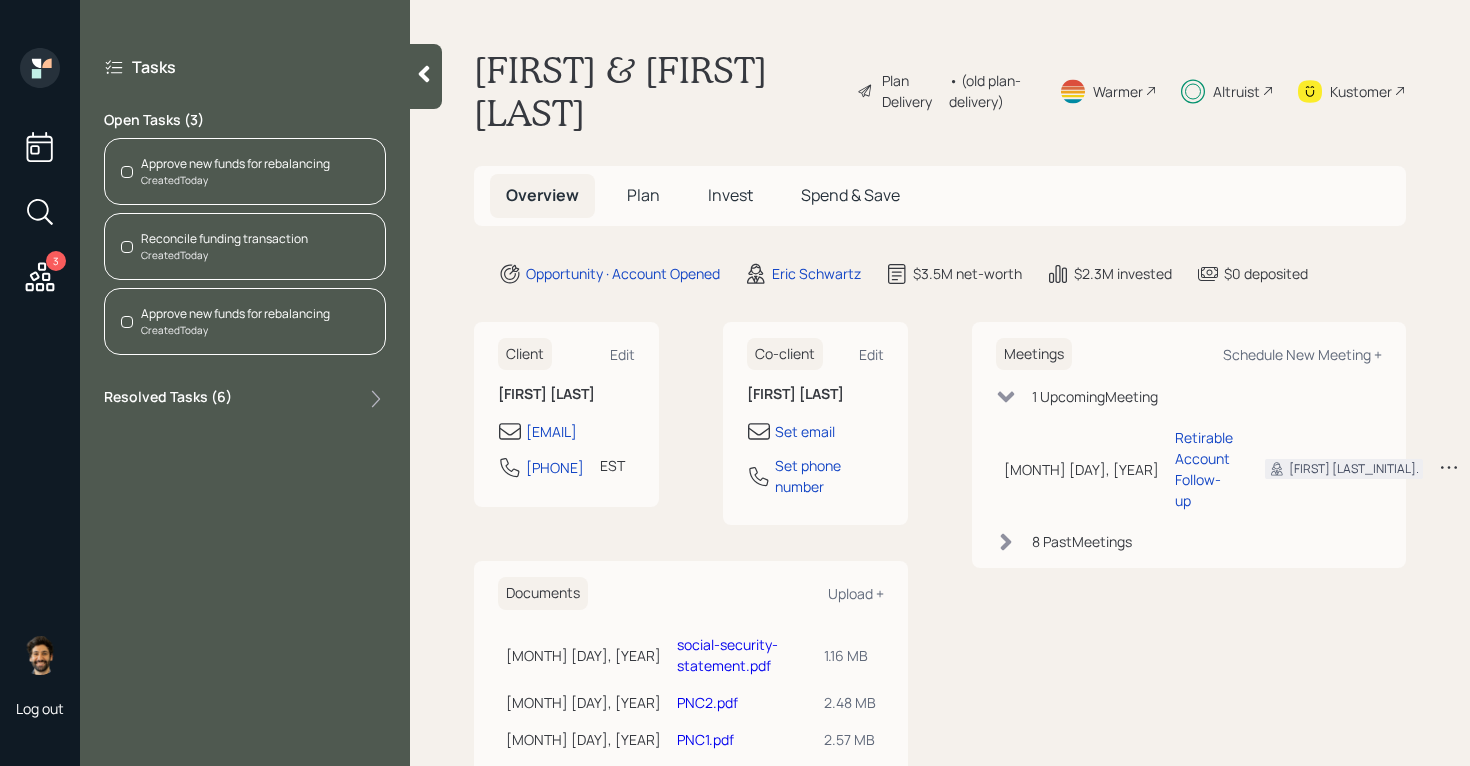click on "Approve new funds for rebalancing" at bounding box center (235, 164) 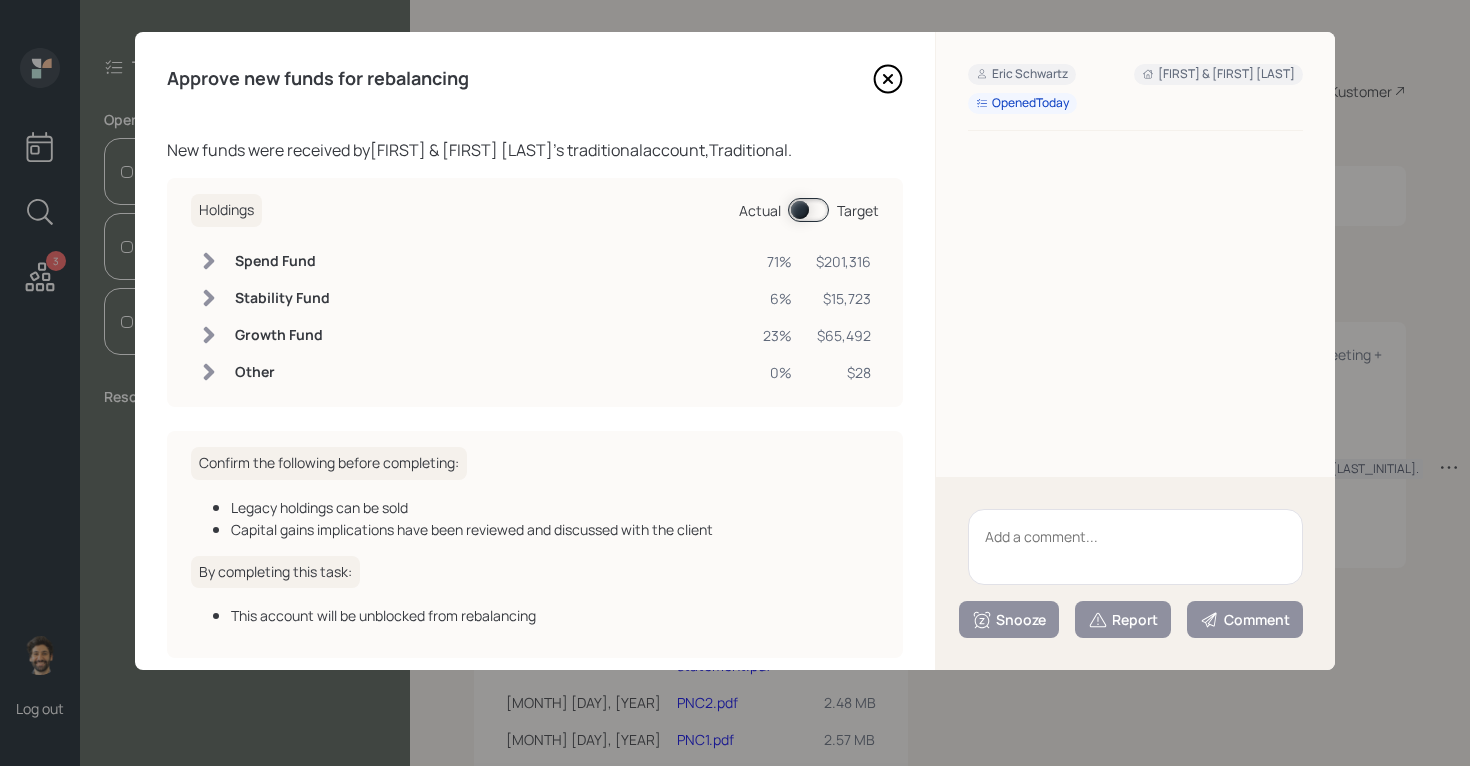click at bounding box center [808, 210] 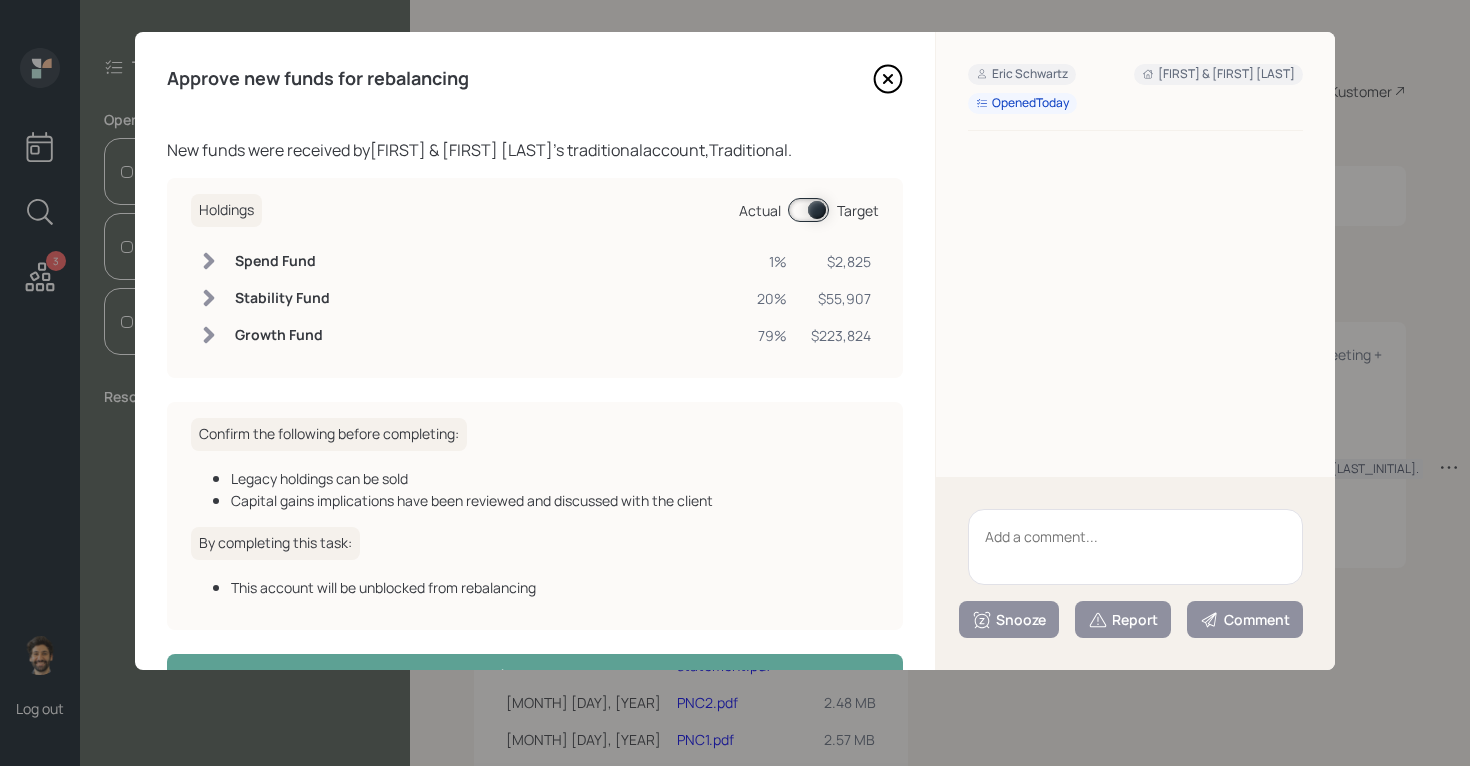 click at bounding box center [808, 210] 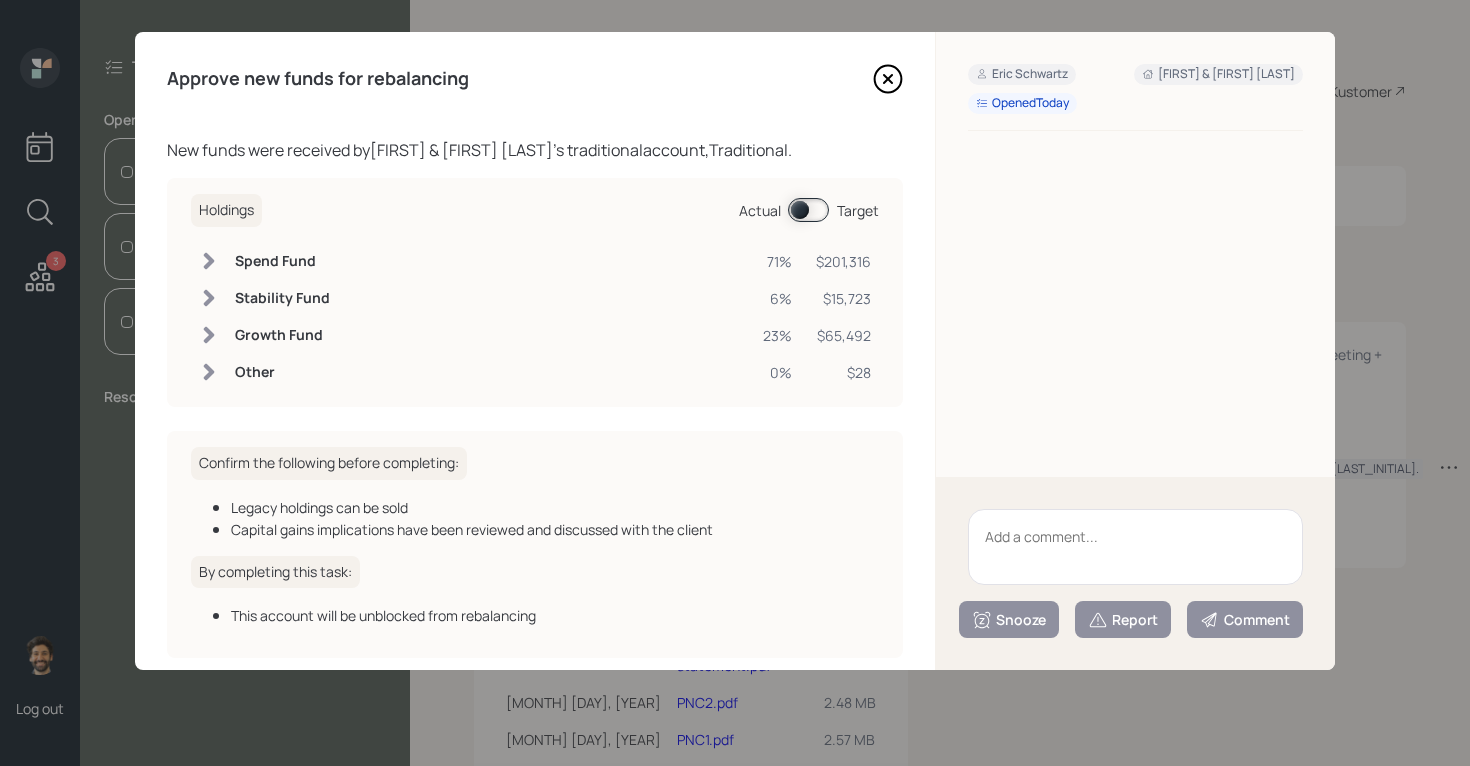 scroll, scrollTop: 90, scrollLeft: 0, axis: vertical 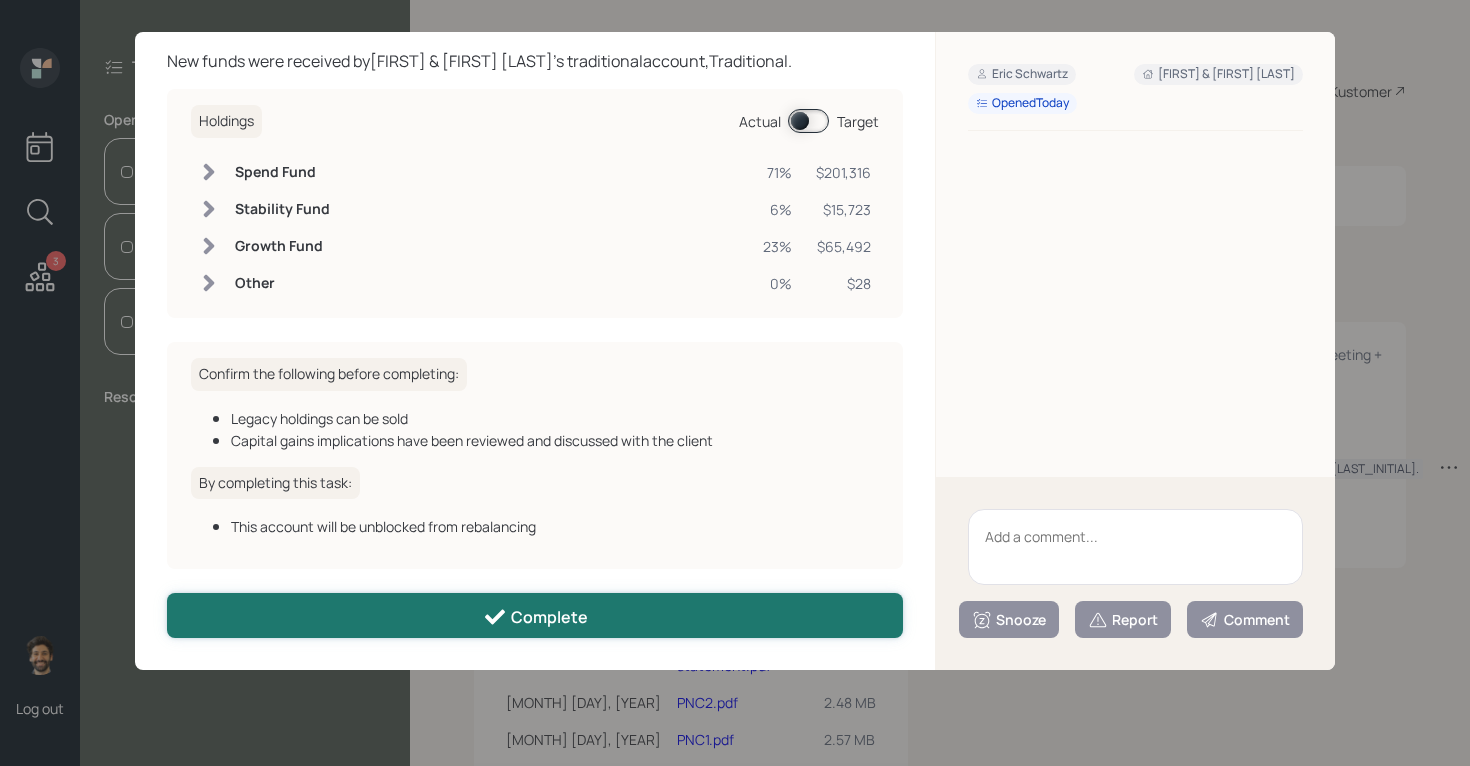 click on "Complete" at bounding box center (535, 615) 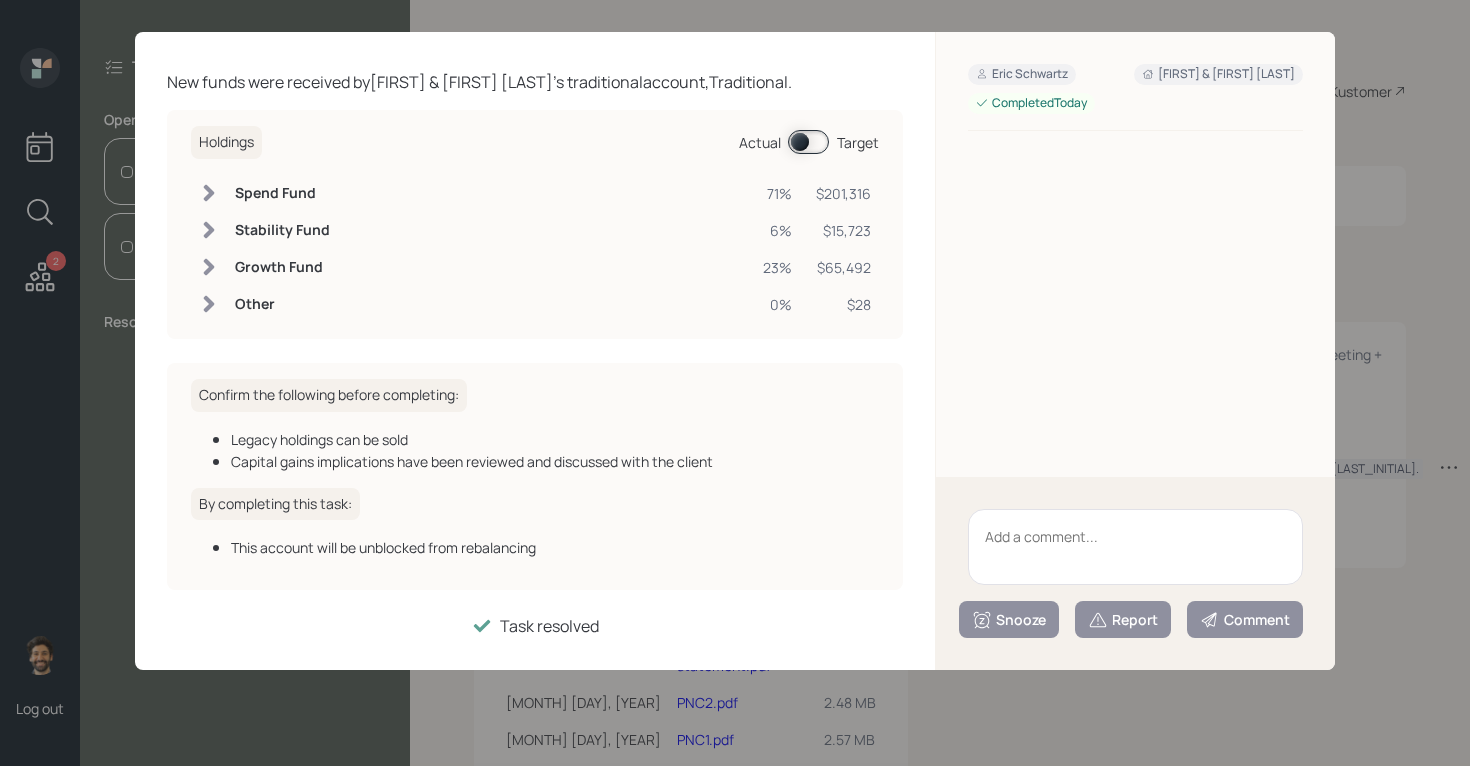 scroll, scrollTop: 0, scrollLeft: 0, axis: both 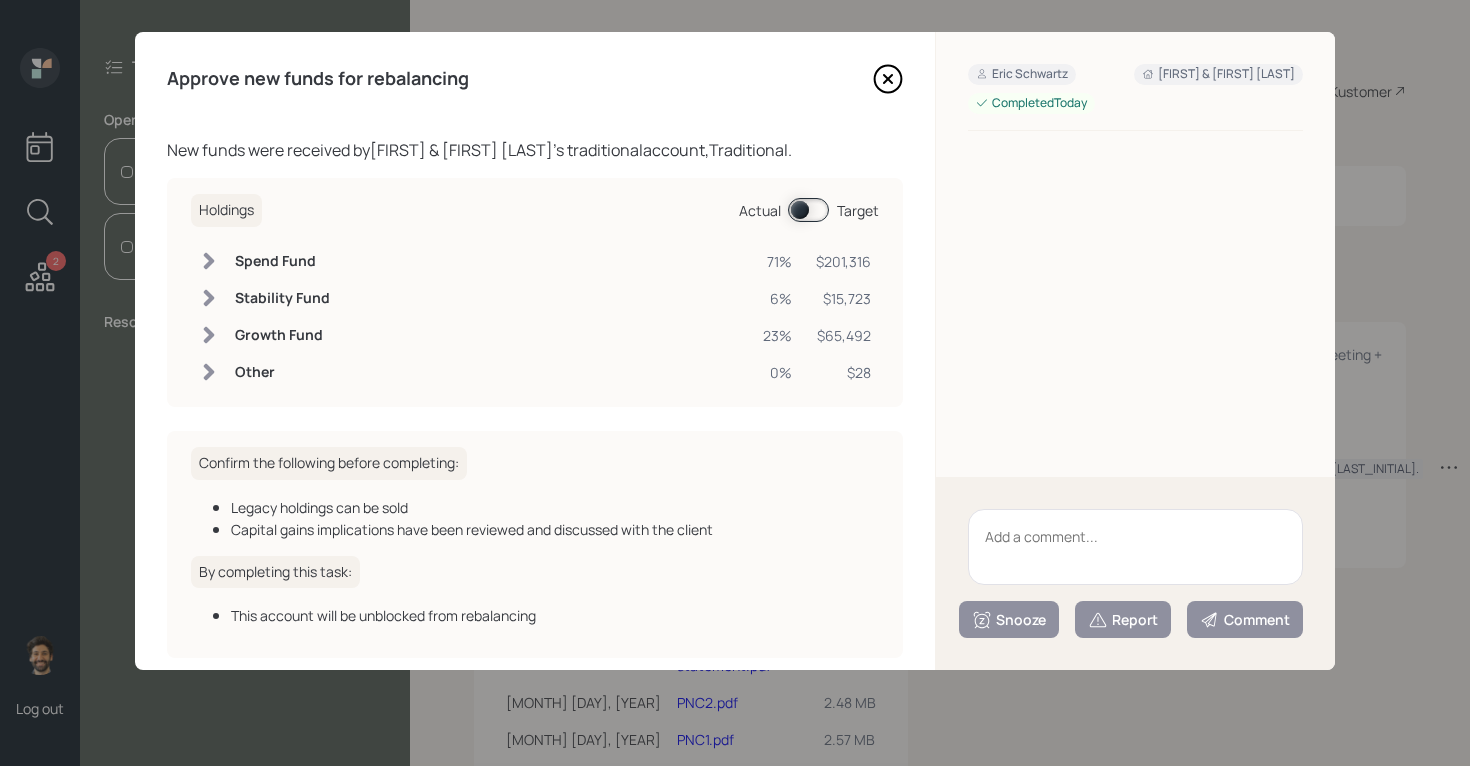 click 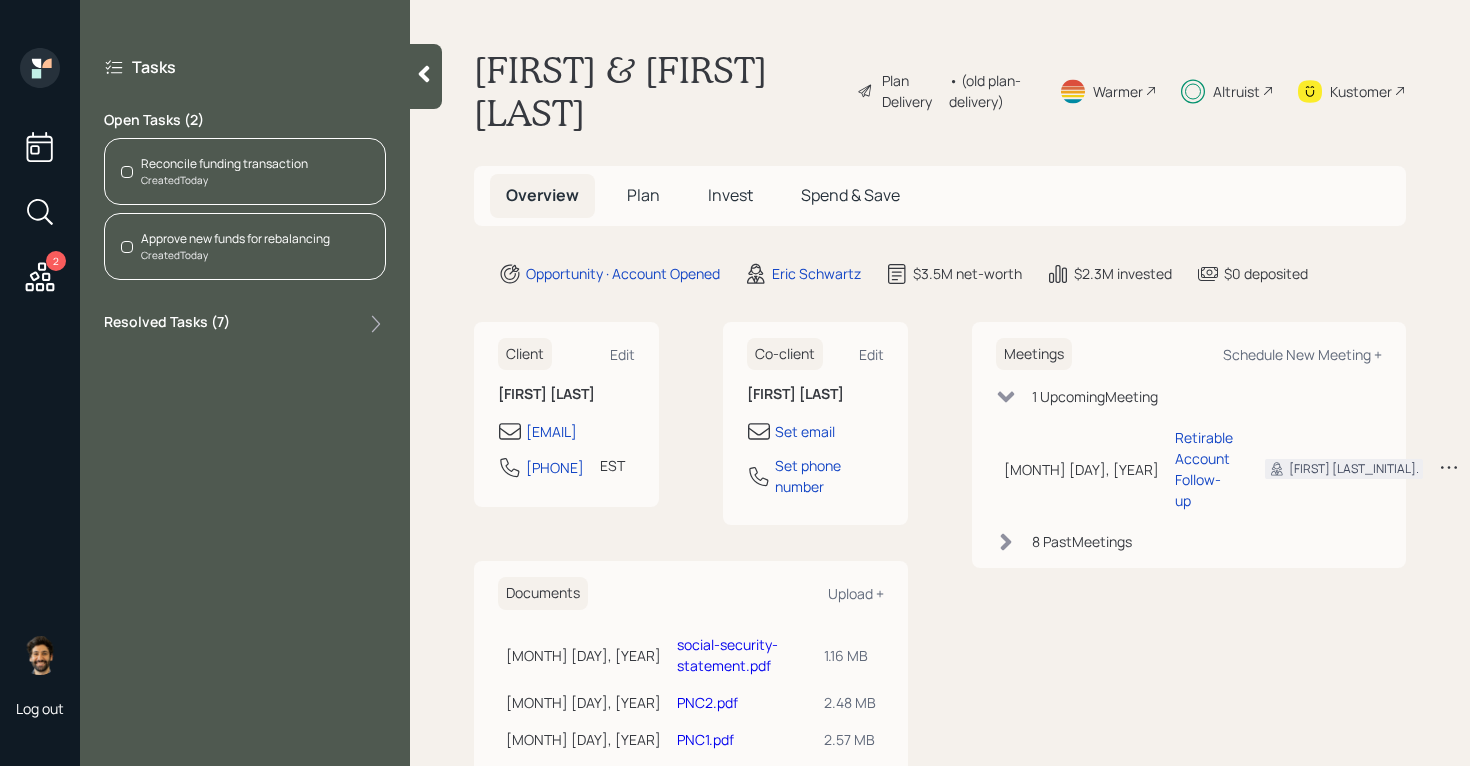 click on "Created  Today" at bounding box center (224, 180) 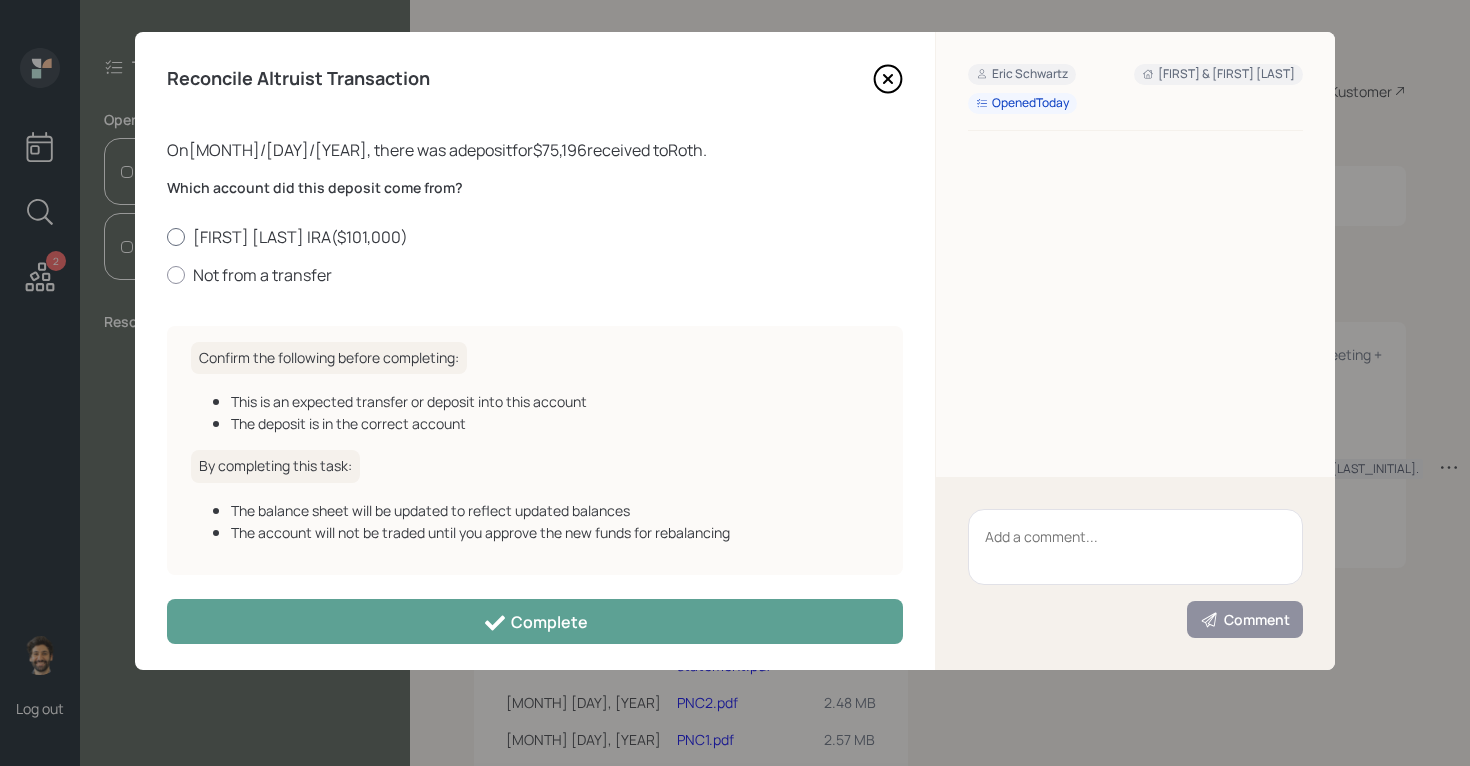 click on "Elizabeth Roth IRA  ( $101,000 )" at bounding box center [535, 237] 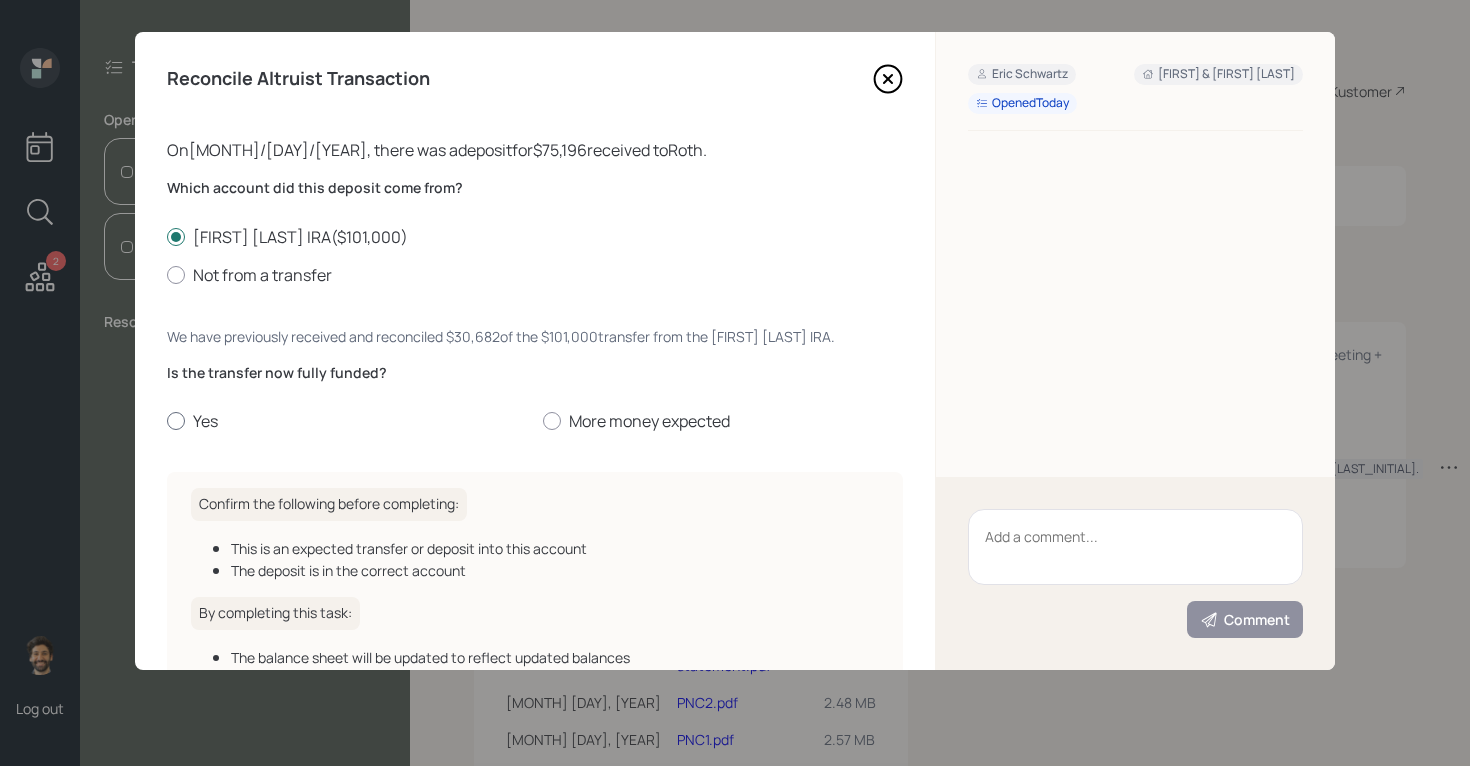 click on "Yes" at bounding box center (347, 421) 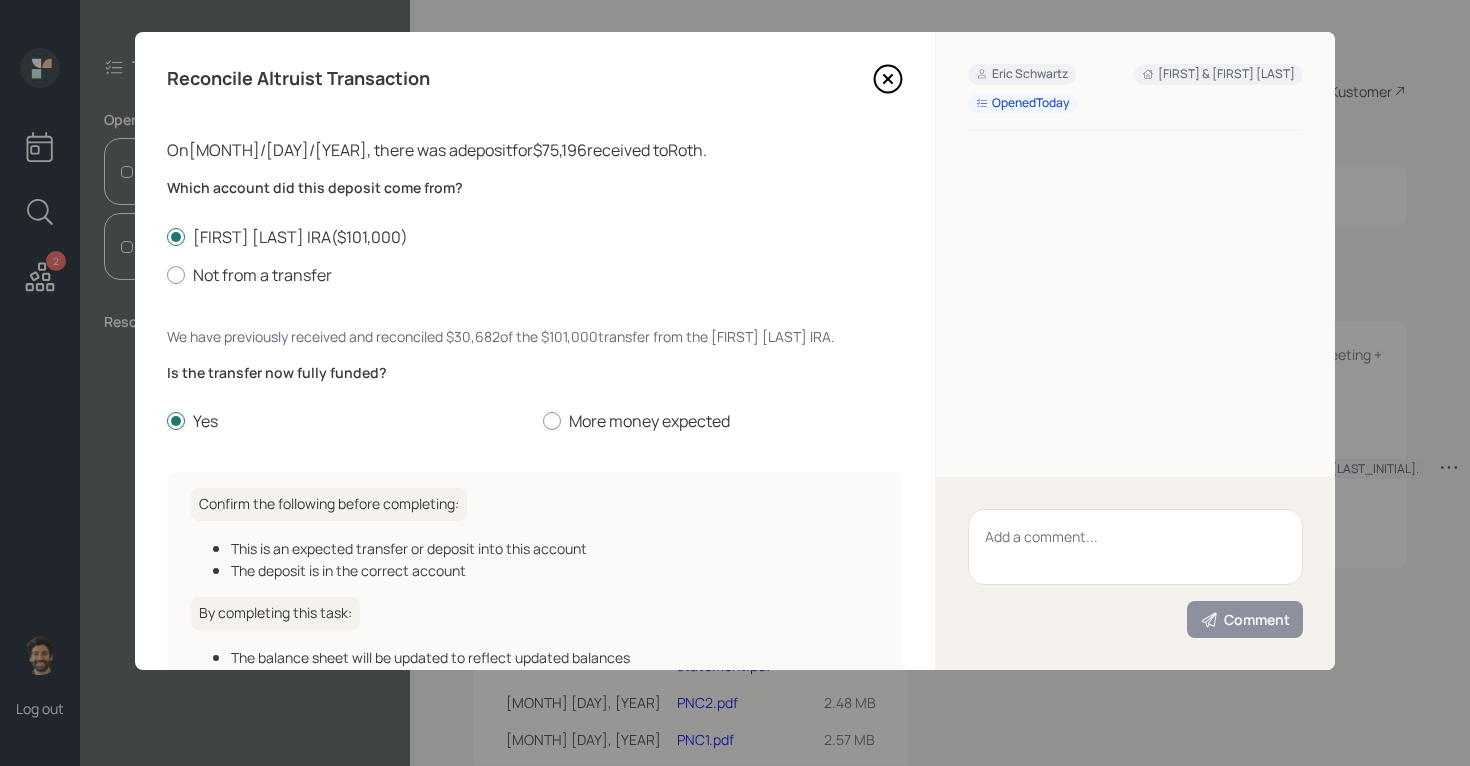 scroll, scrollTop: 154, scrollLeft: 0, axis: vertical 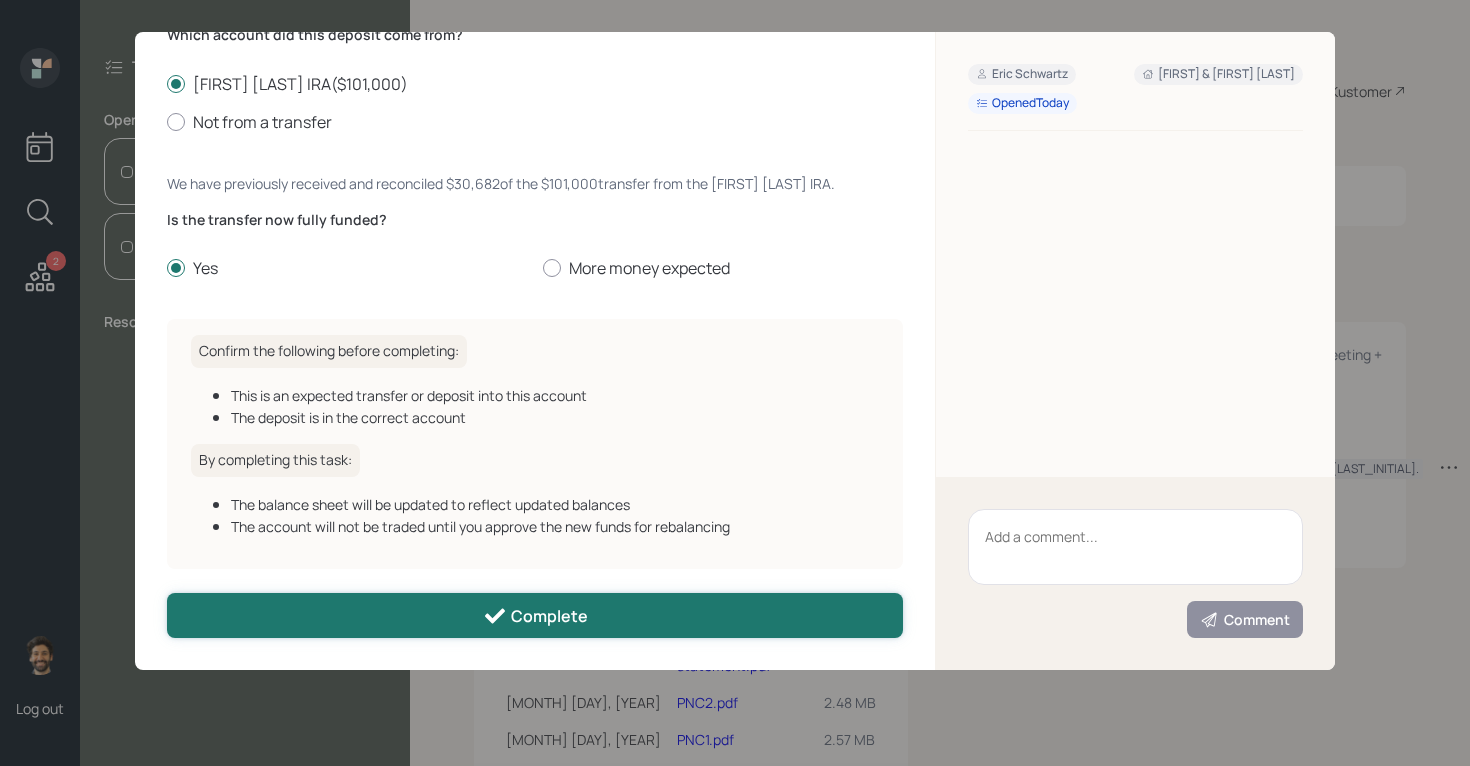 click on "Complete" at bounding box center [535, 615] 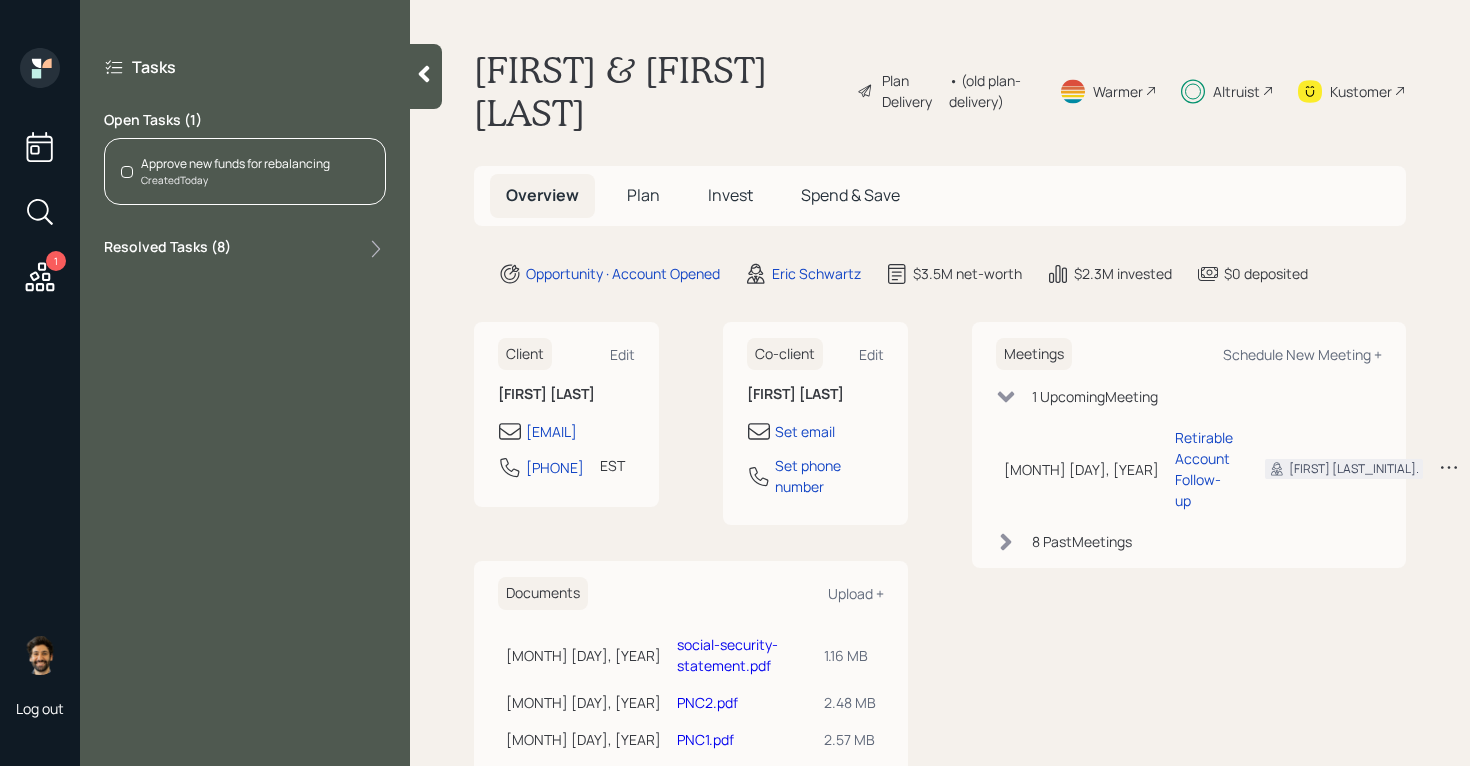 click on "Approve new funds for rebalancing" at bounding box center [235, 164] 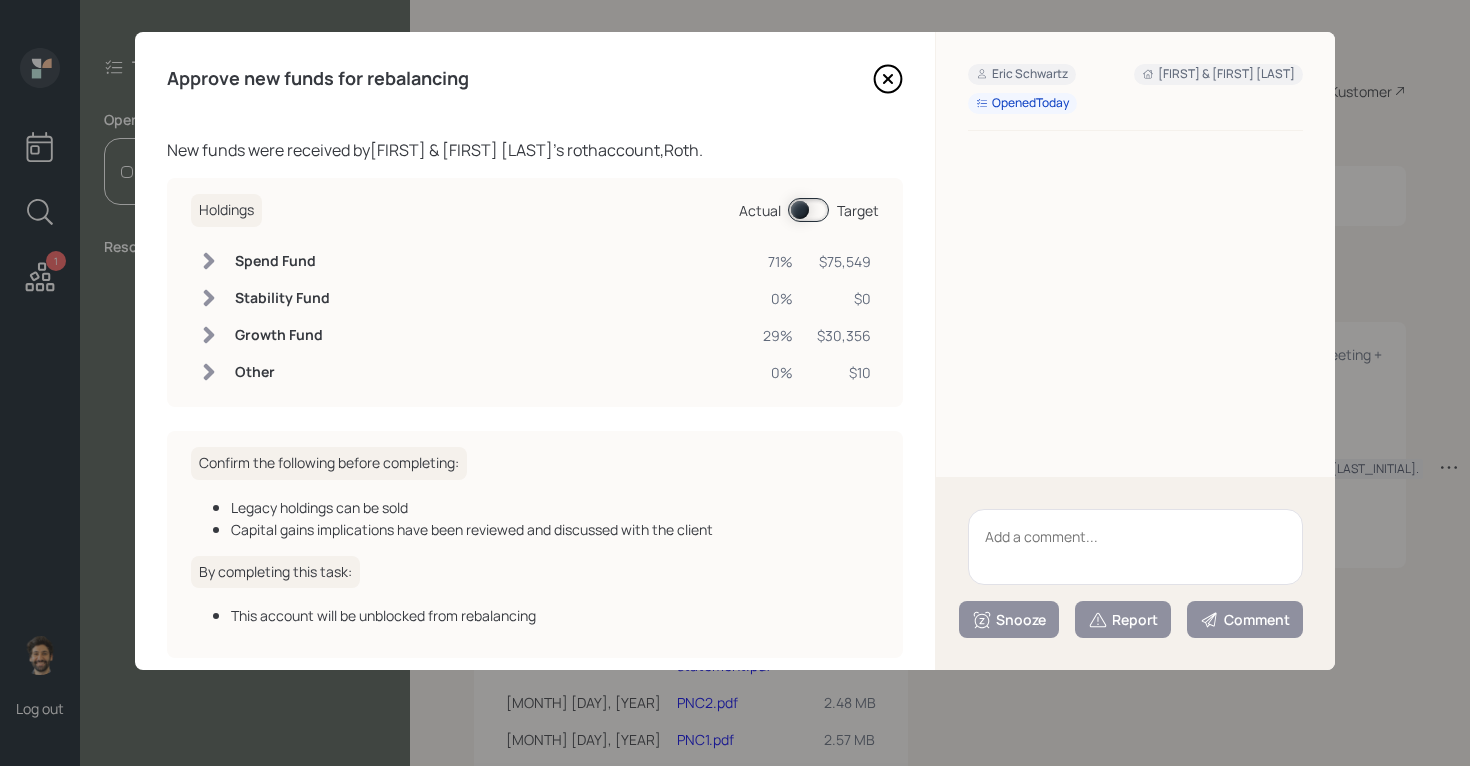 click at bounding box center (808, 210) 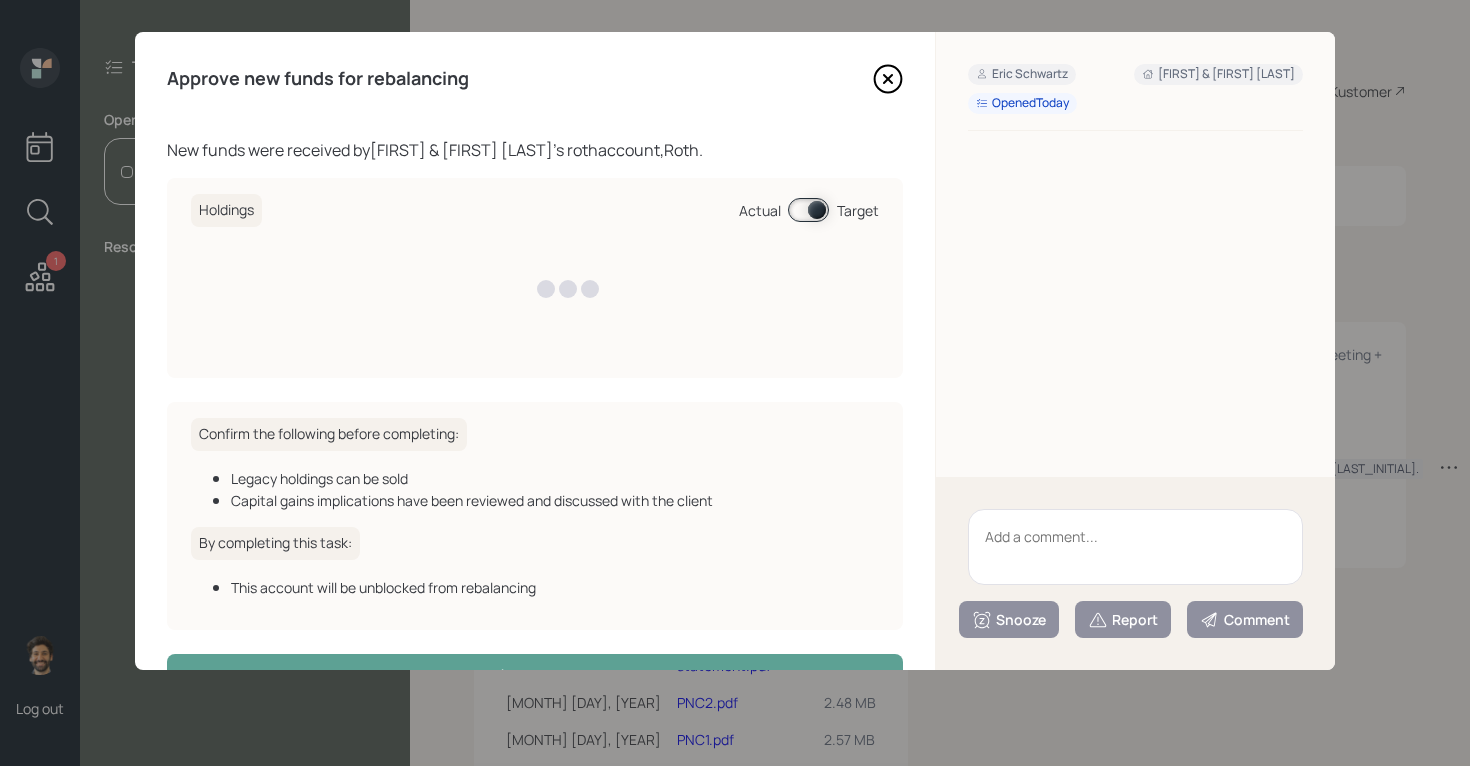 scroll, scrollTop: 61, scrollLeft: 0, axis: vertical 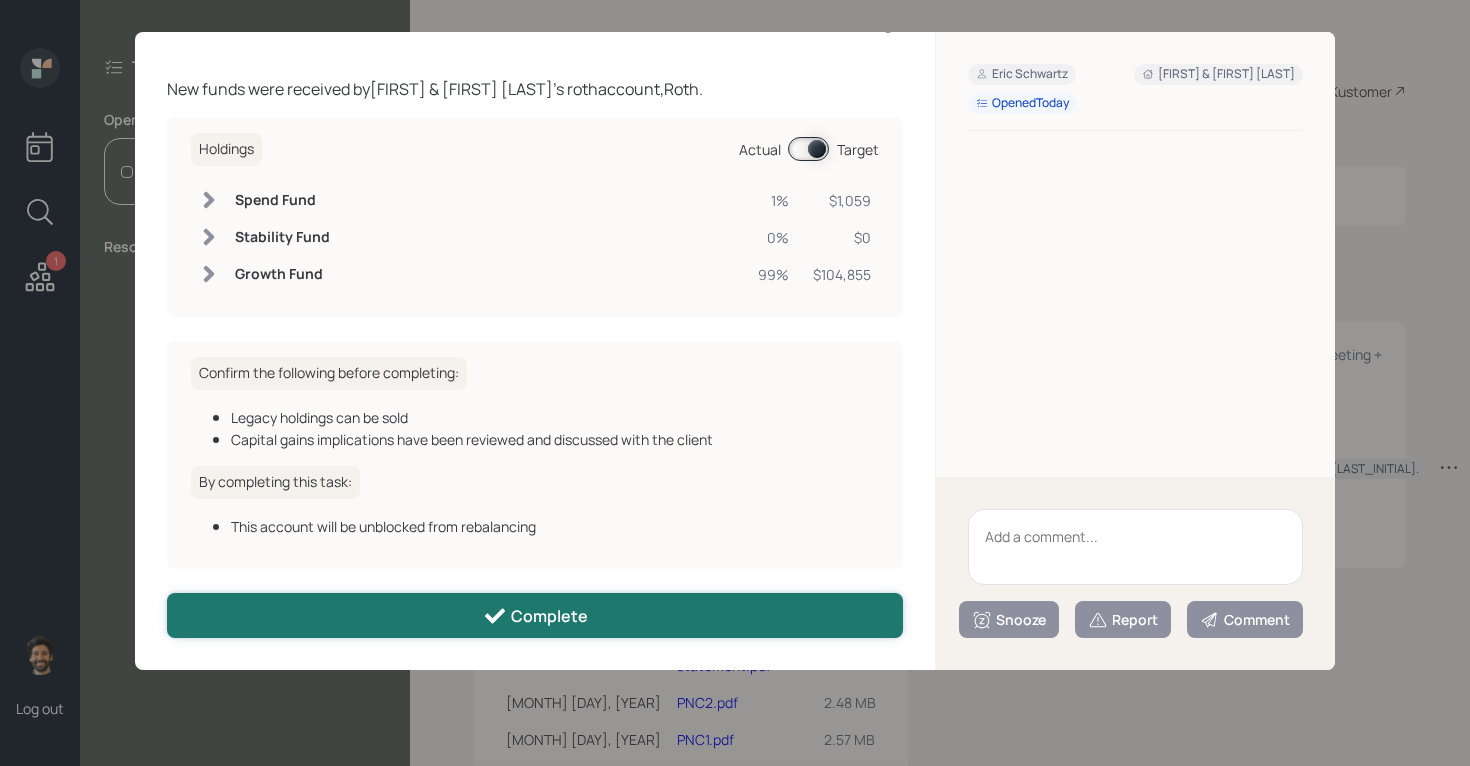 click on "Complete" at bounding box center [535, 615] 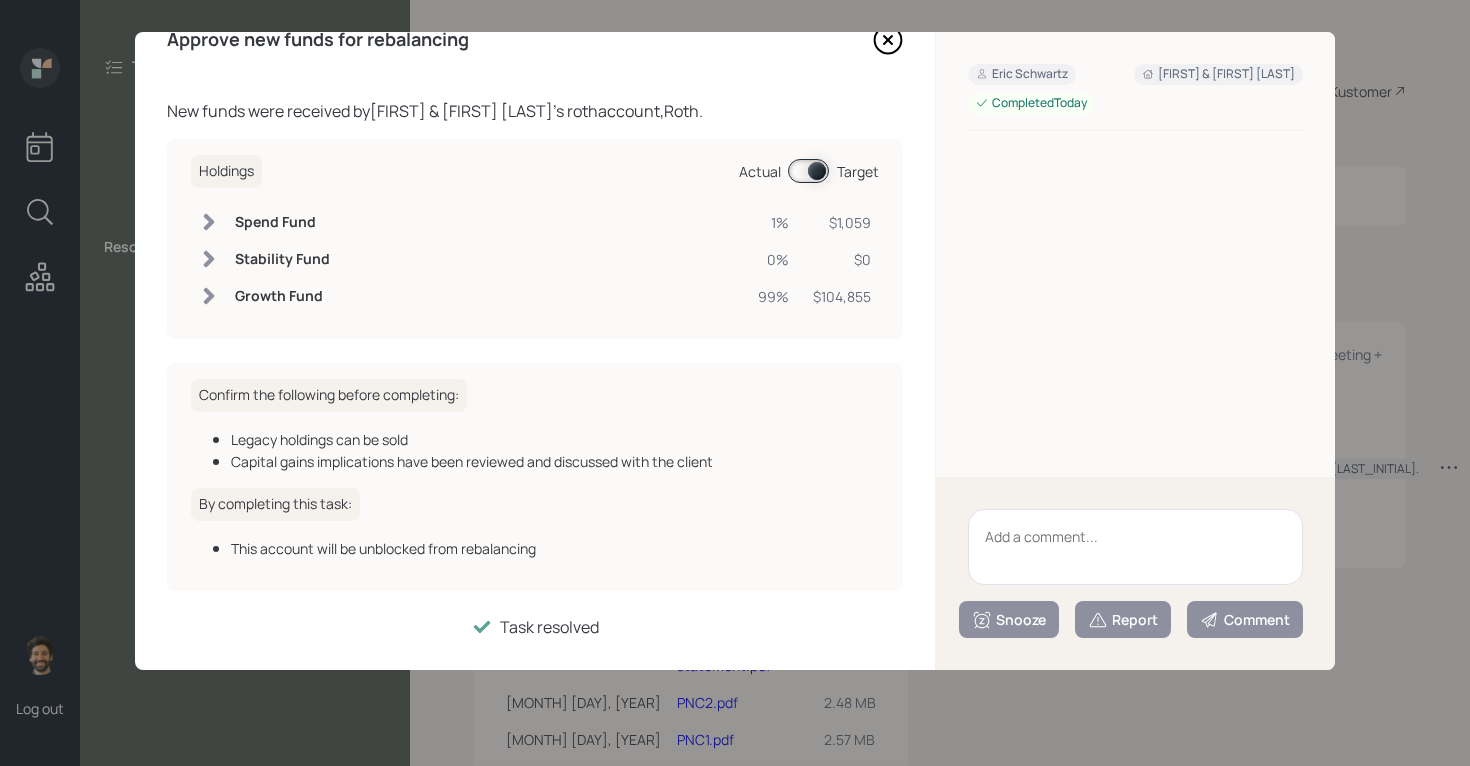 scroll, scrollTop: 0, scrollLeft: 0, axis: both 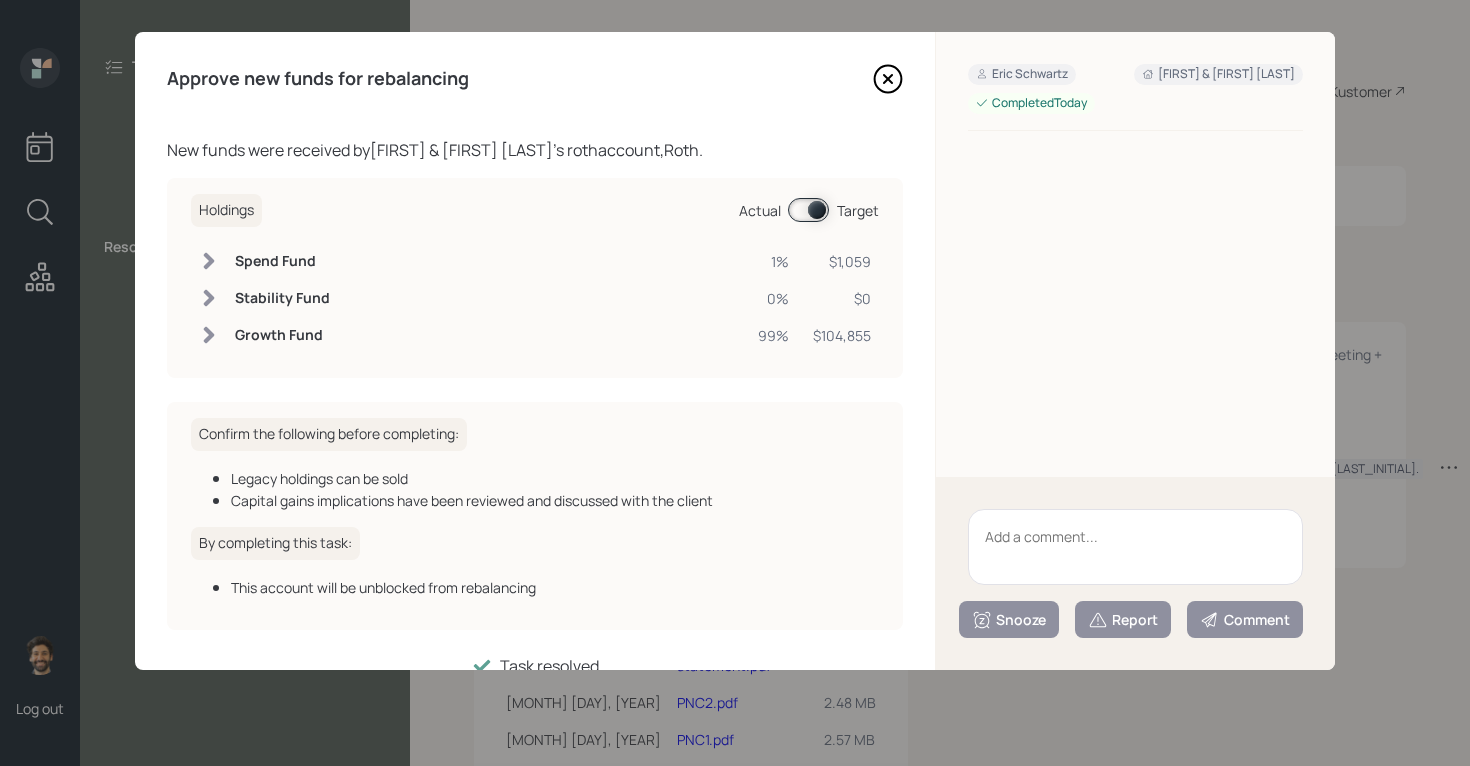 click 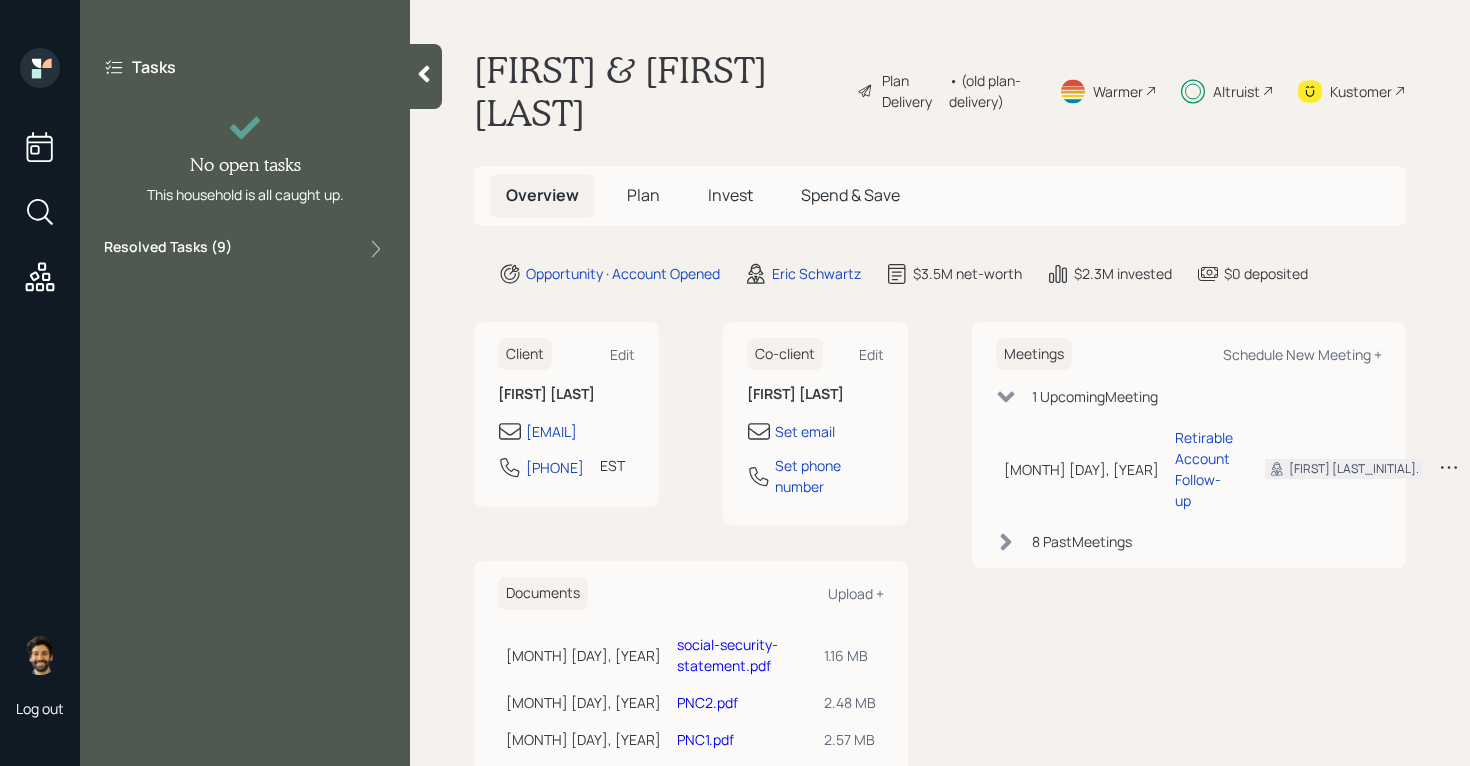 click on "Resolved Tasks ( 9 )" at bounding box center [245, 249] 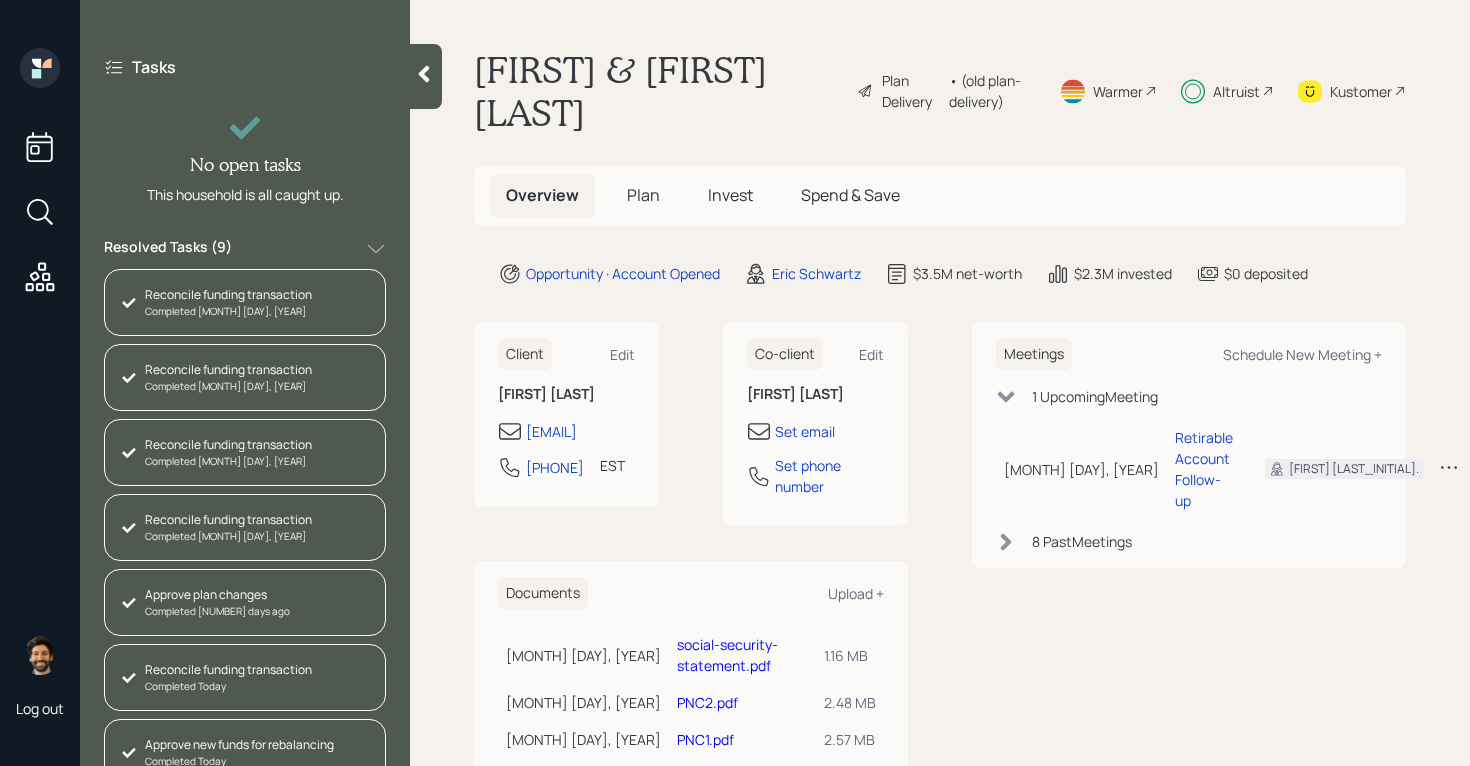 click on "Resolved Tasks ( 9 )" at bounding box center [245, 249] 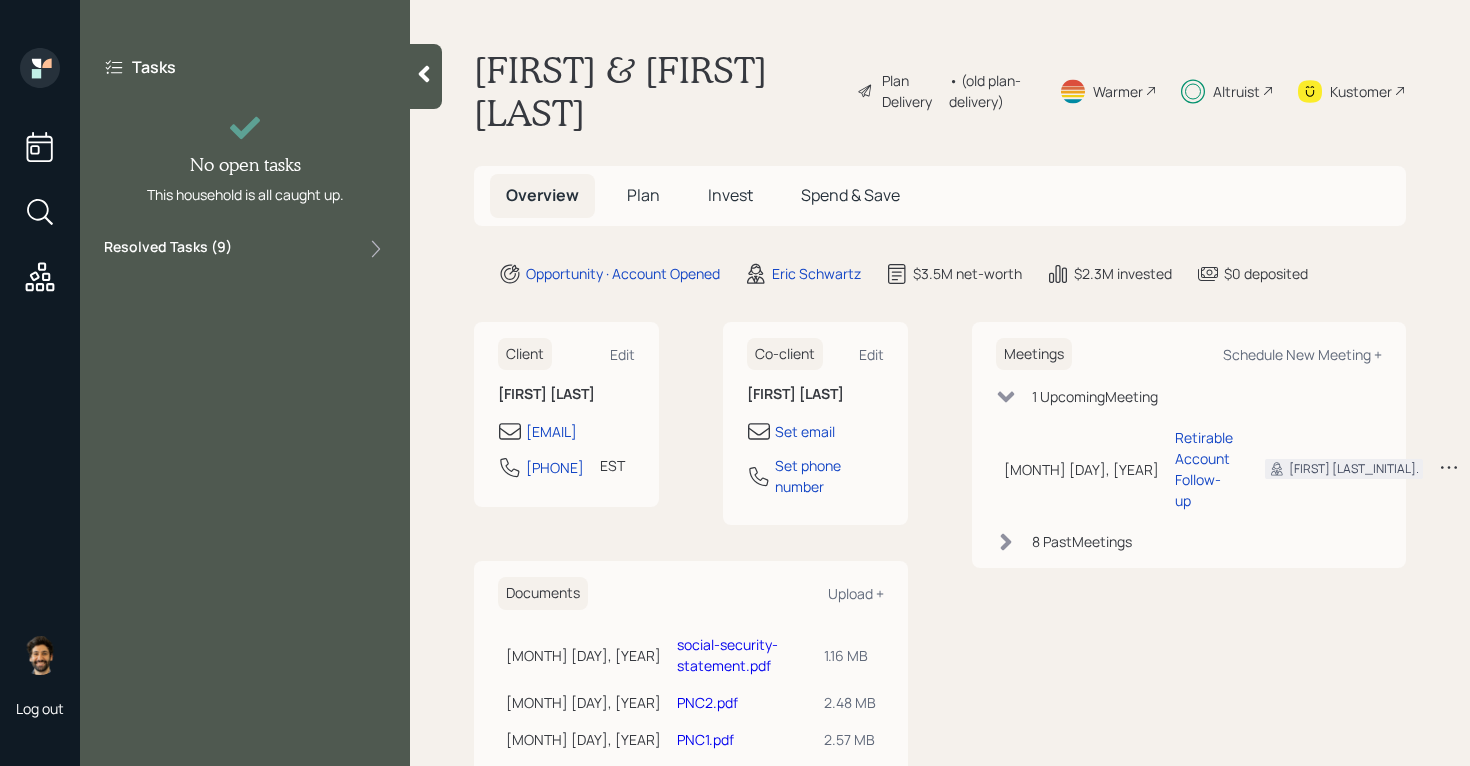 click 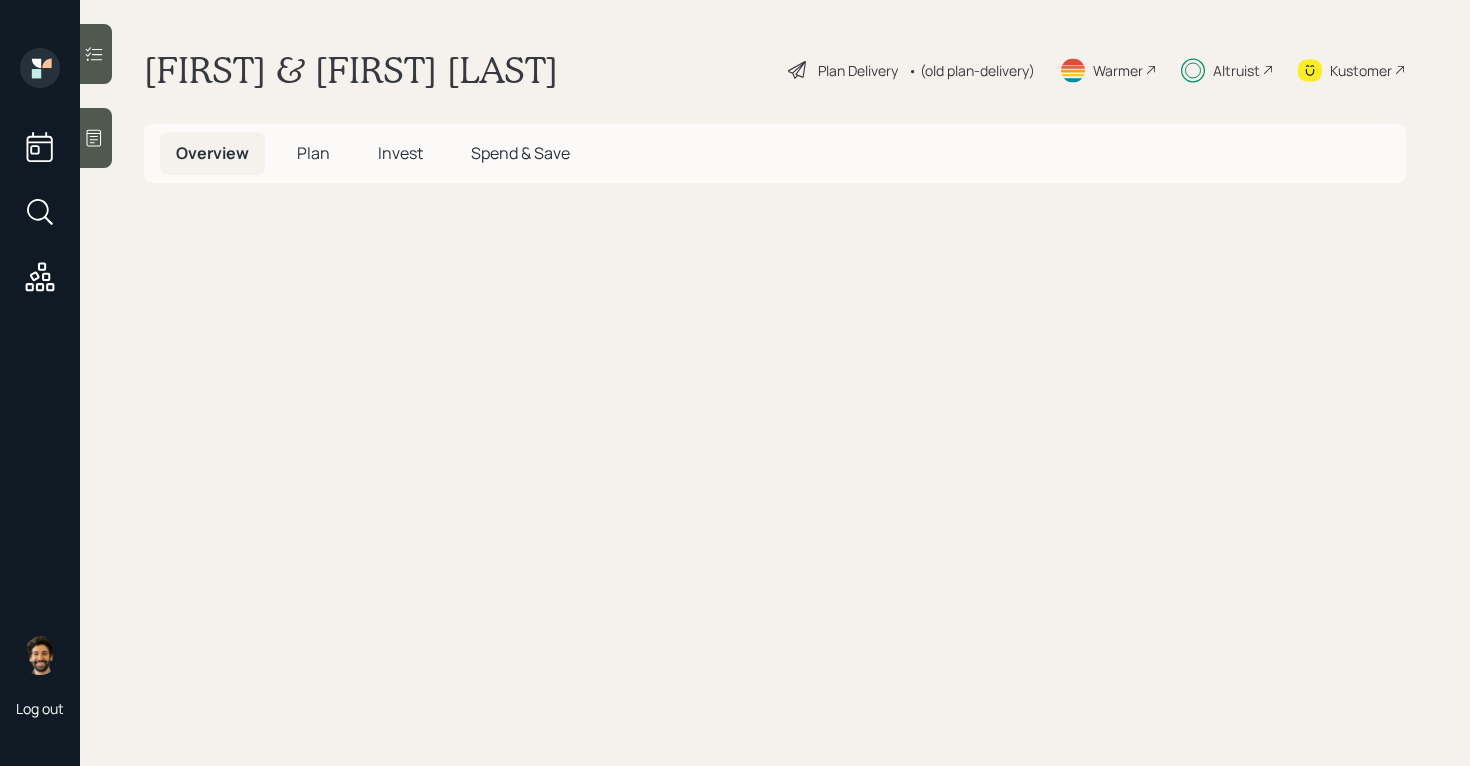 scroll, scrollTop: 0, scrollLeft: 0, axis: both 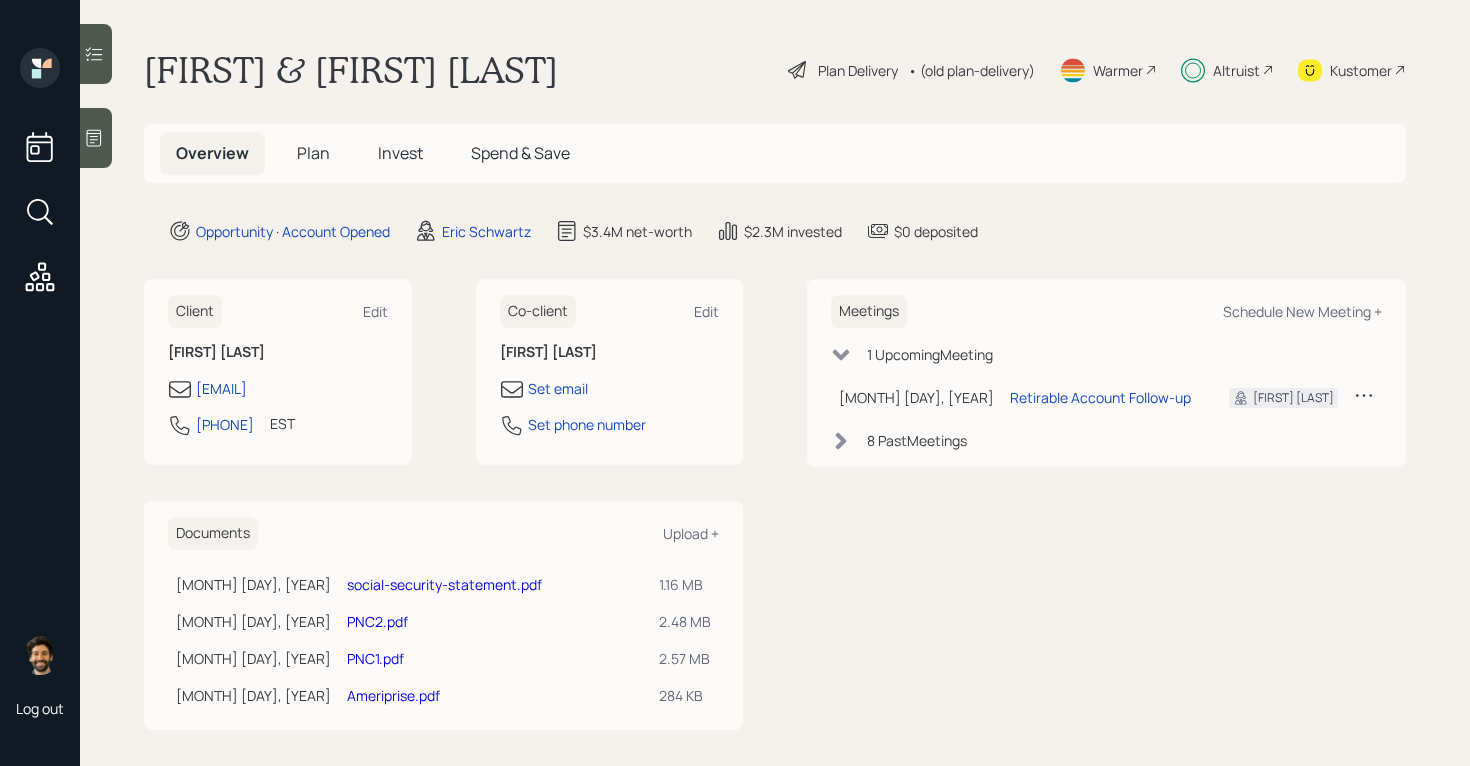 click on "Kustomer" at bounding box center [1361, 70] 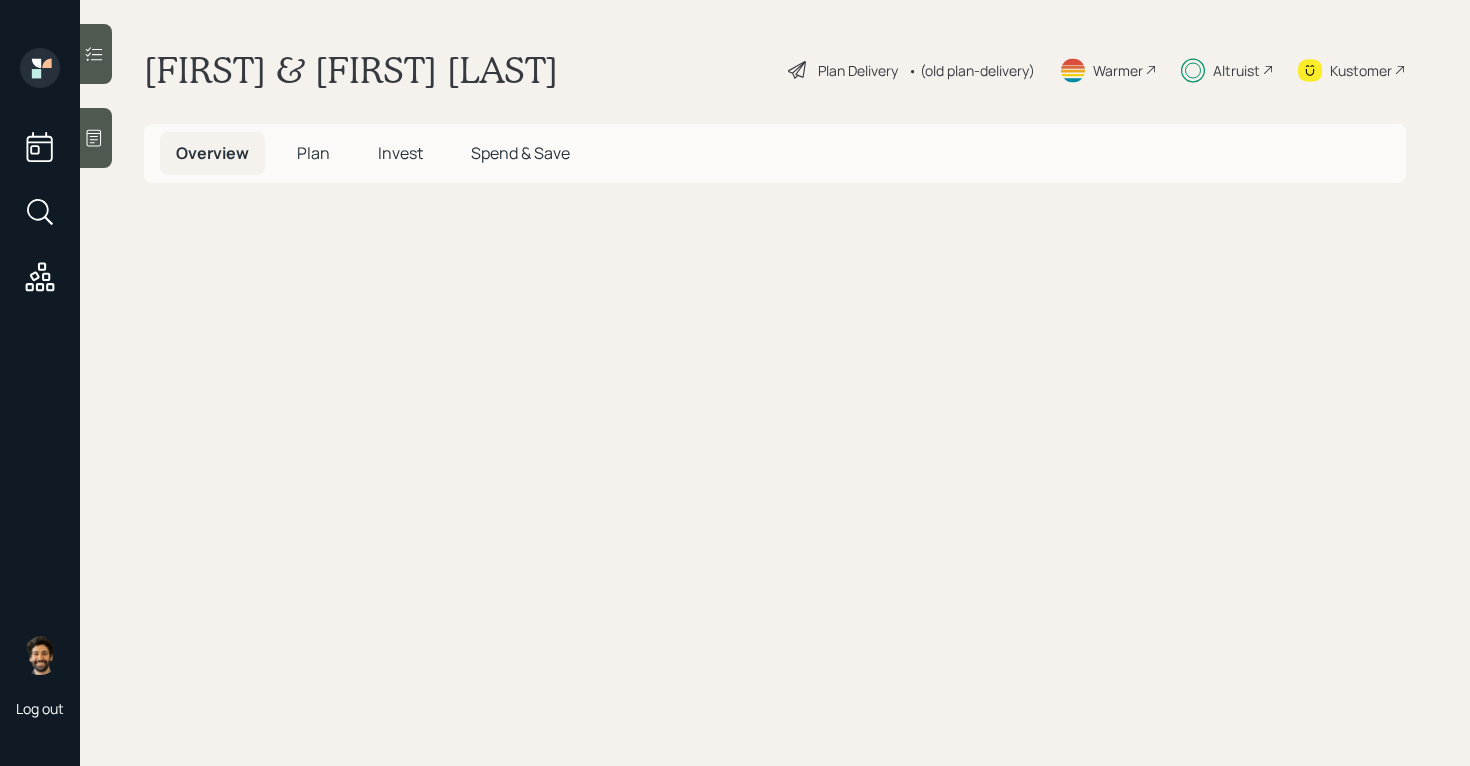 scroll, scrollTop: 0, scrollLeft: 0, axis: both 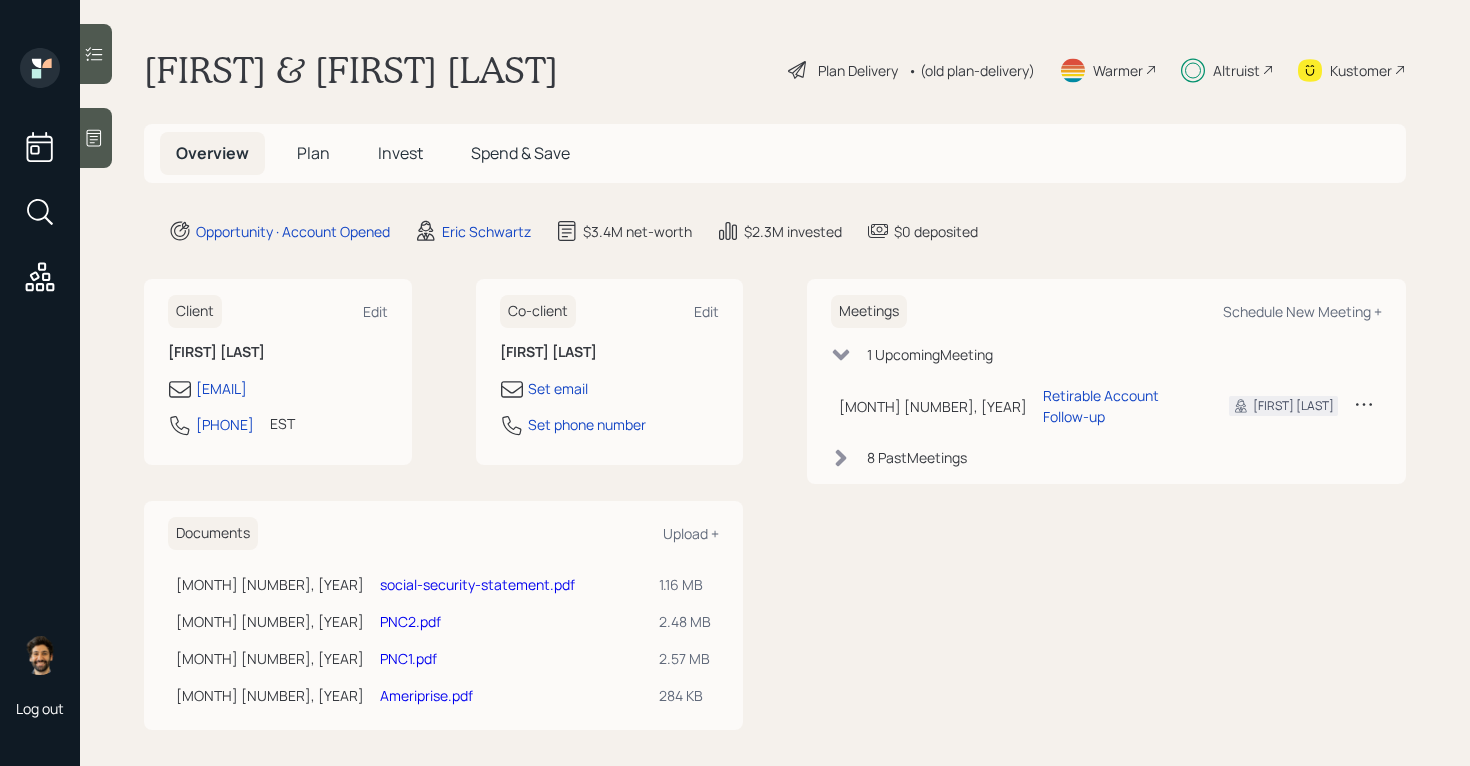 click on "Altruist" at bounding box center [1236, 70] 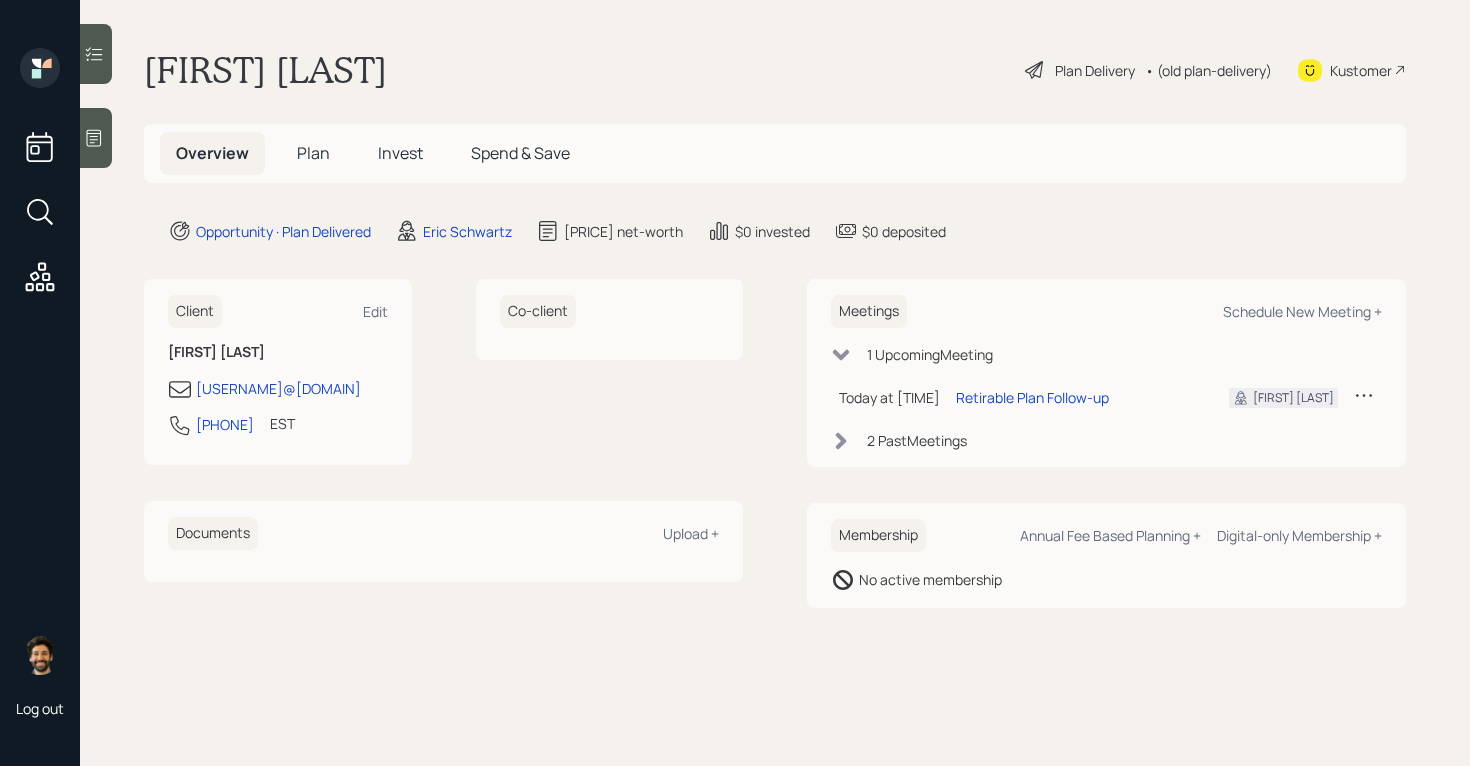 scroll, scrollTop: 0, scrollLeft: 0, axis: both 